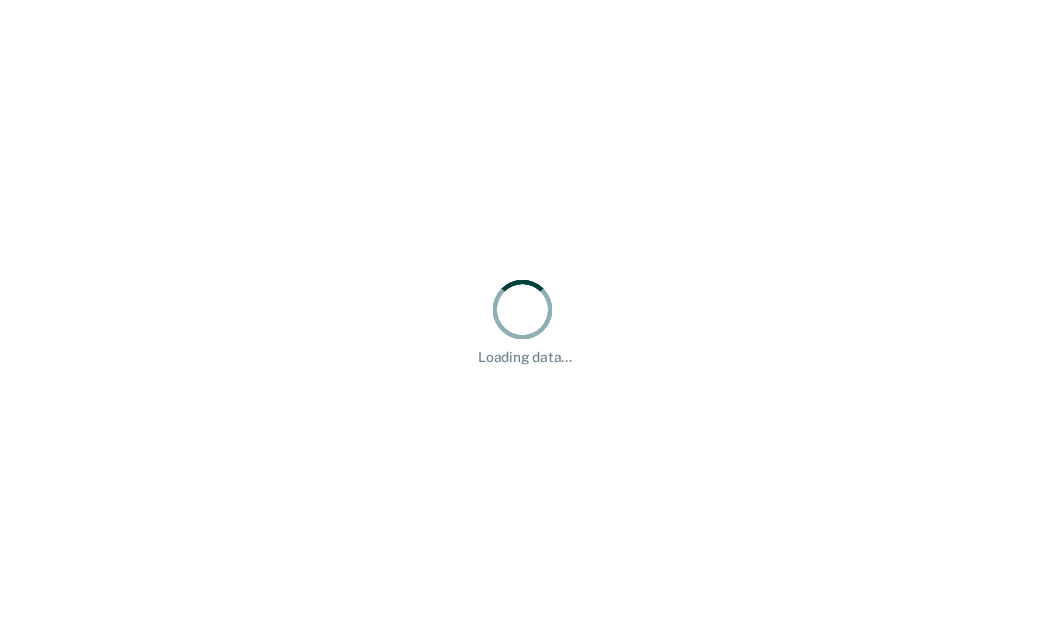 scroll, scrollTop: 0, scrollLeft: 0, axis: both 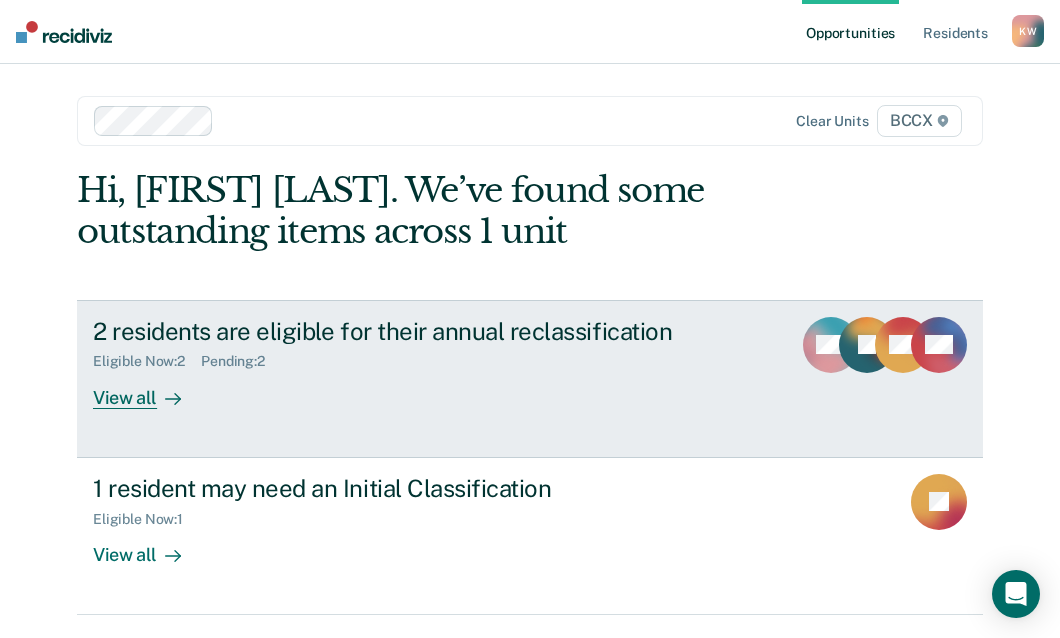 click on "2 residents are eligible for their annual reclassification" at bounding box center [434, 331] 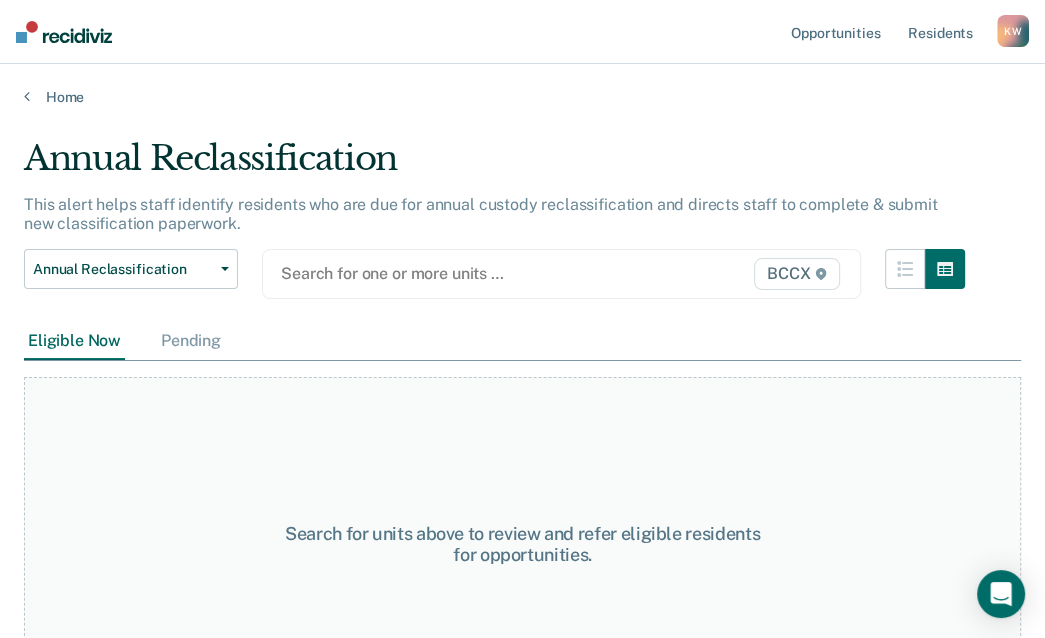 click at bounding box center (476, 273) 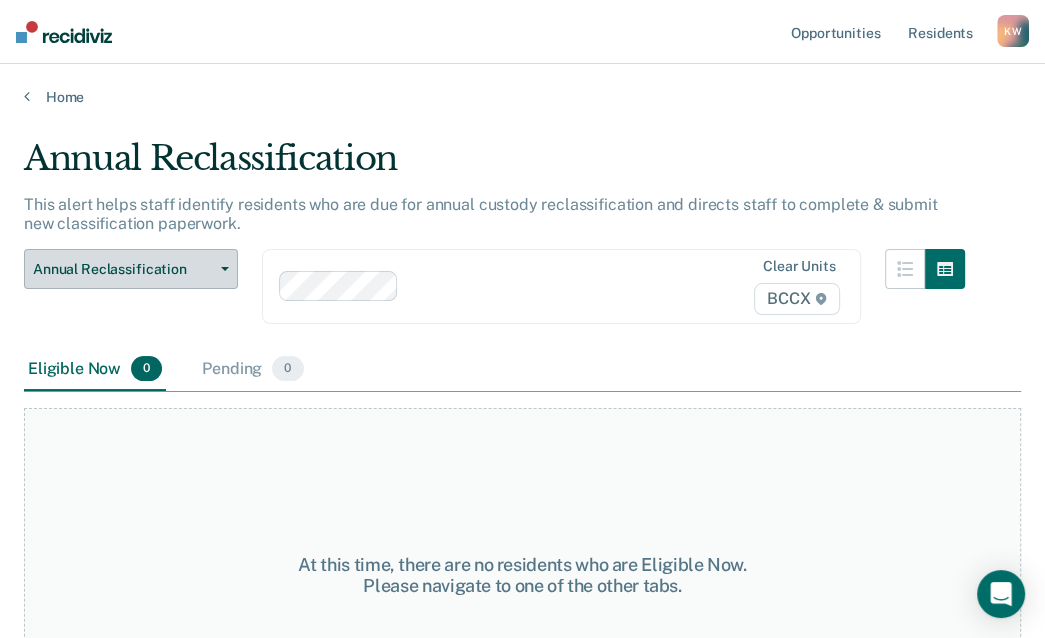 click on "Annual Reclassification" at bounding box center (131, 269) 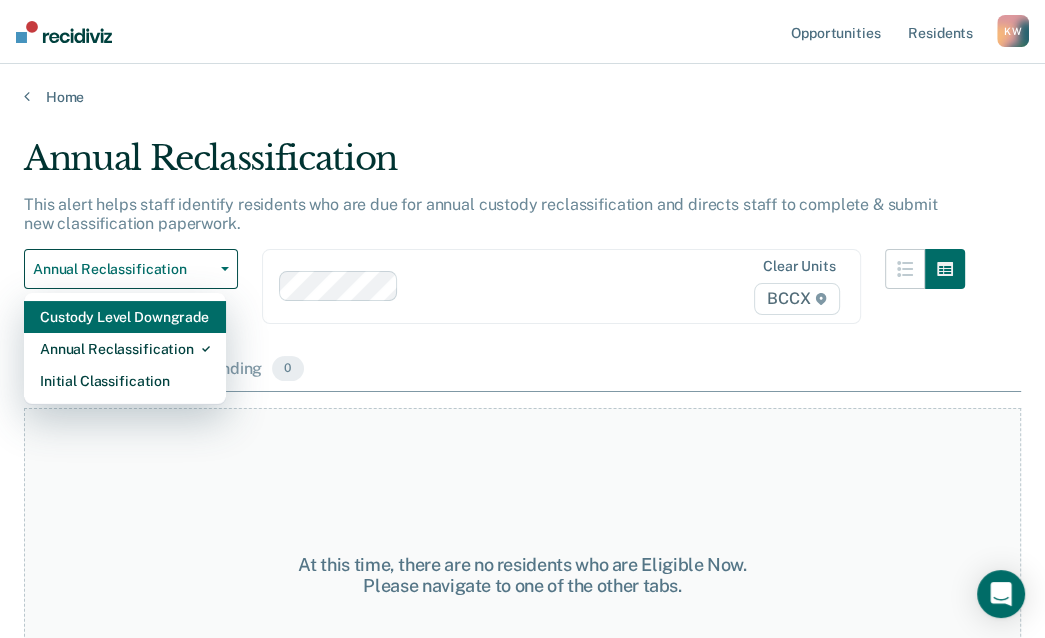 click on "Custody Level Downgrade" at bounding box center (125, 317) 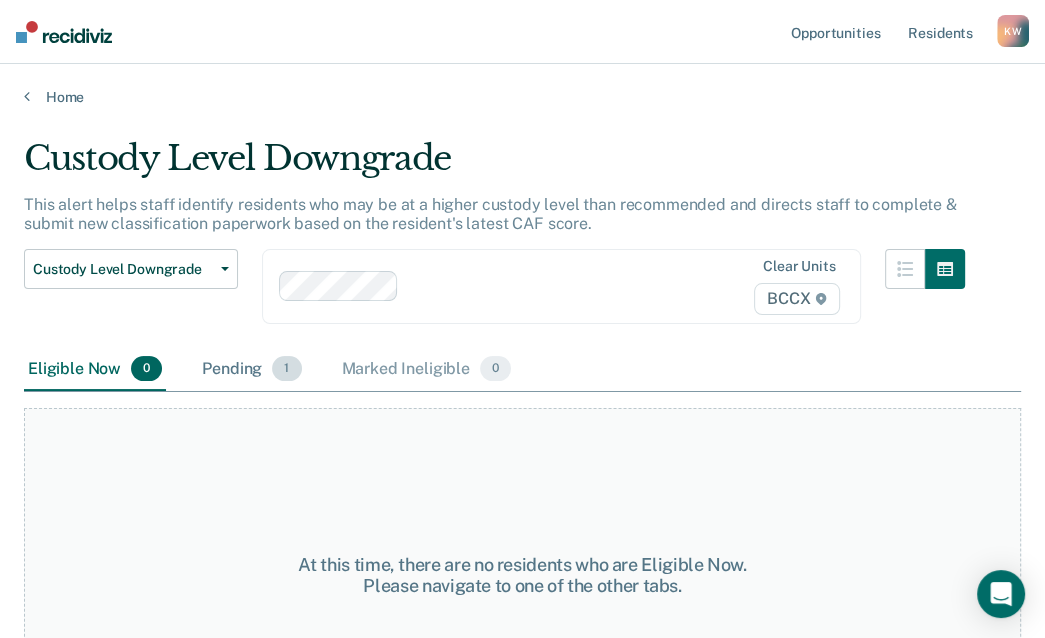click on "Pending 1" at bounding box center (251, 370) 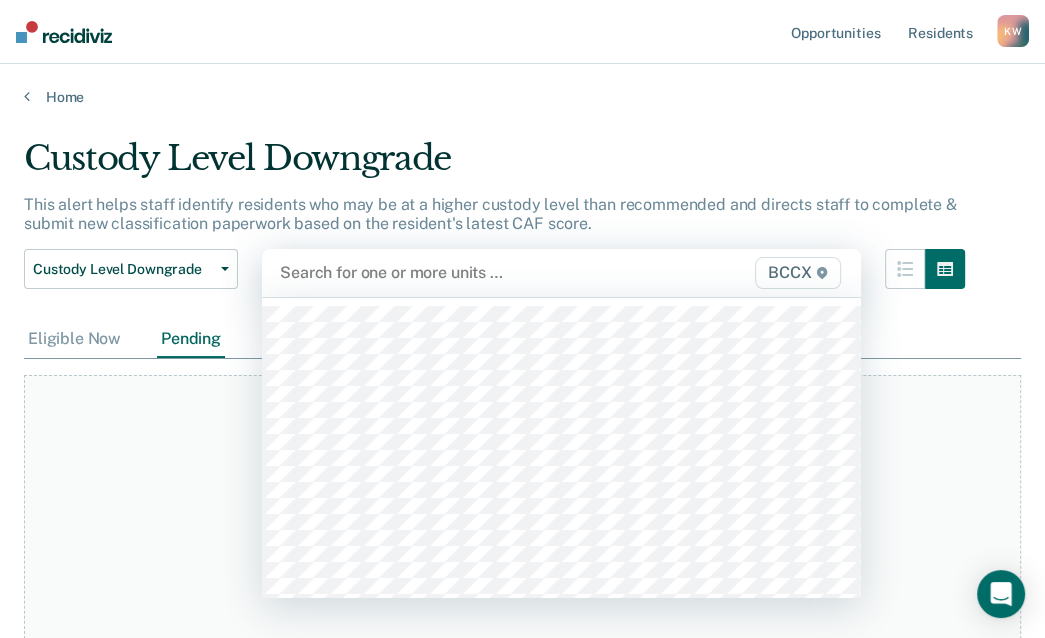 click at bounding box center [476, 272] 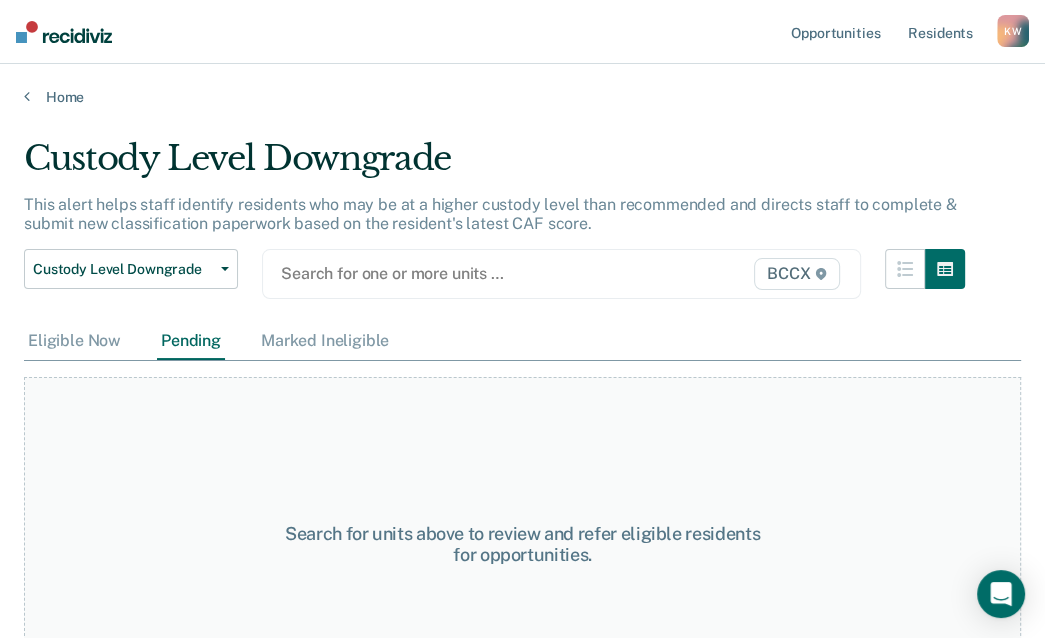 click at bounding box center (476, 273) 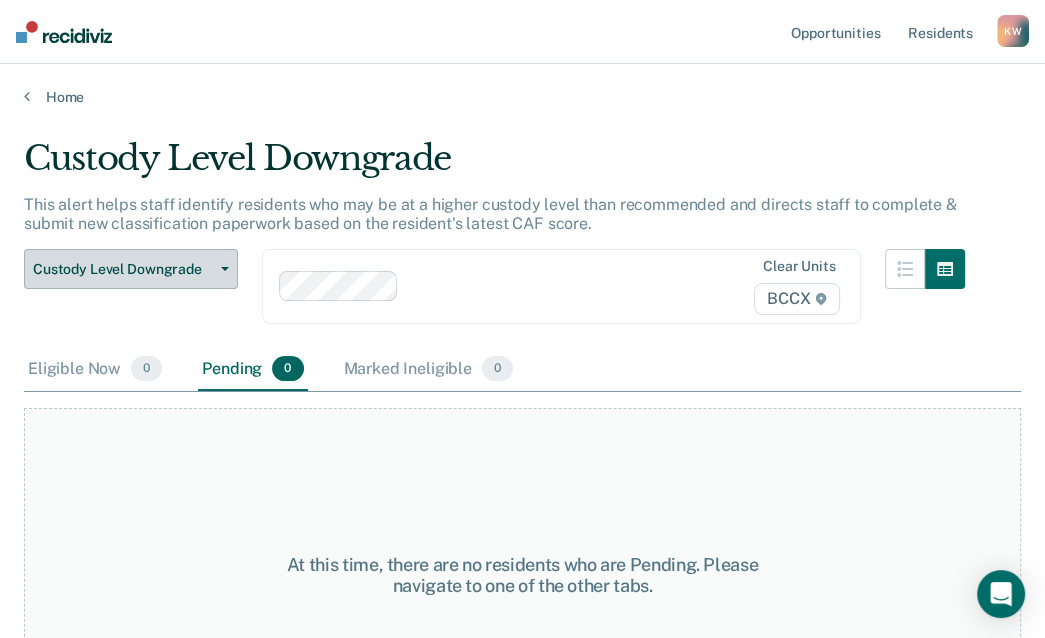 click at bounding box center [225, 269] 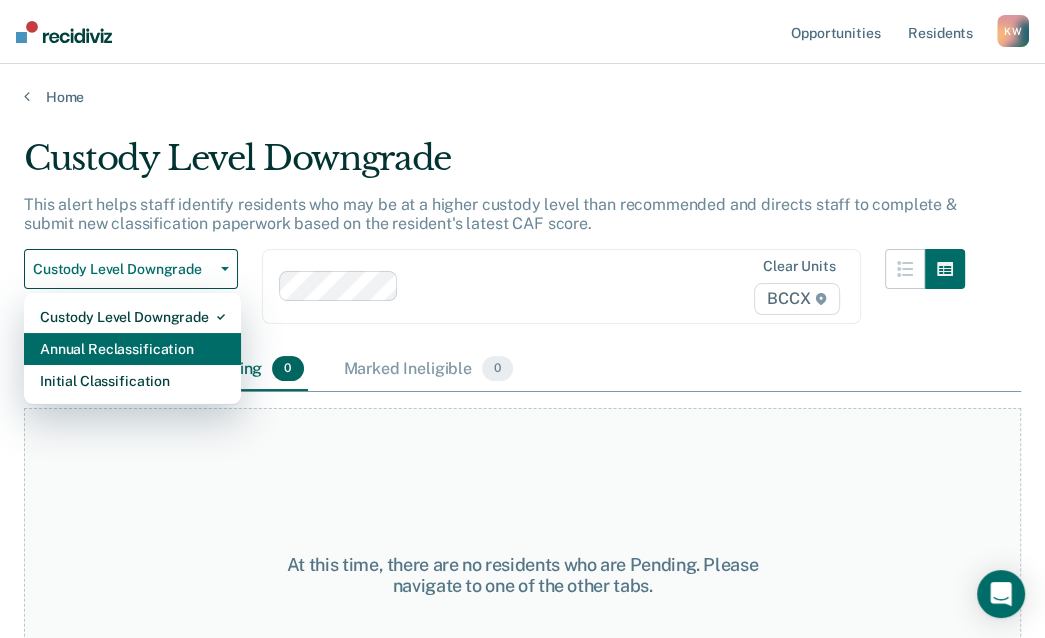 click on "Annual Reclassification" at bounding box center (132, 317) 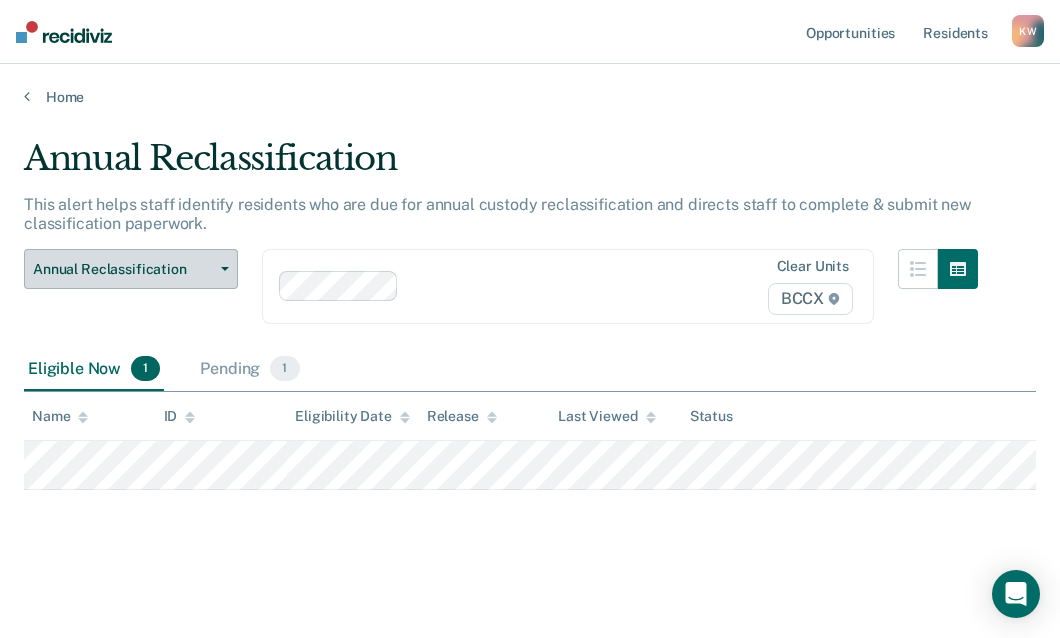 click at bounding box center [225, 269] 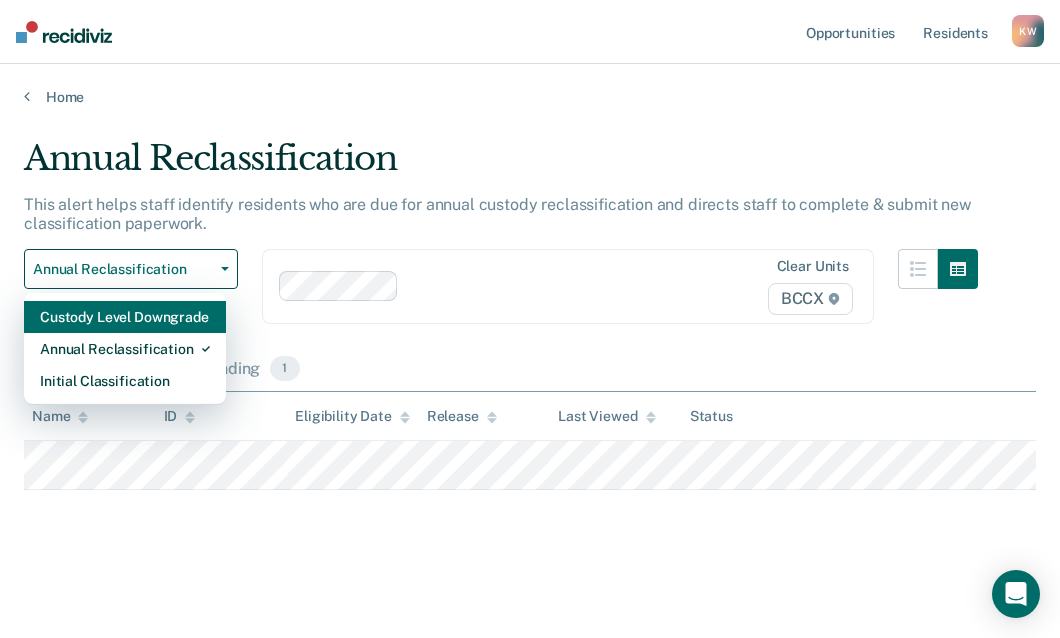 click on "Custody Level Downgrade" at bounding box center (125, 317) 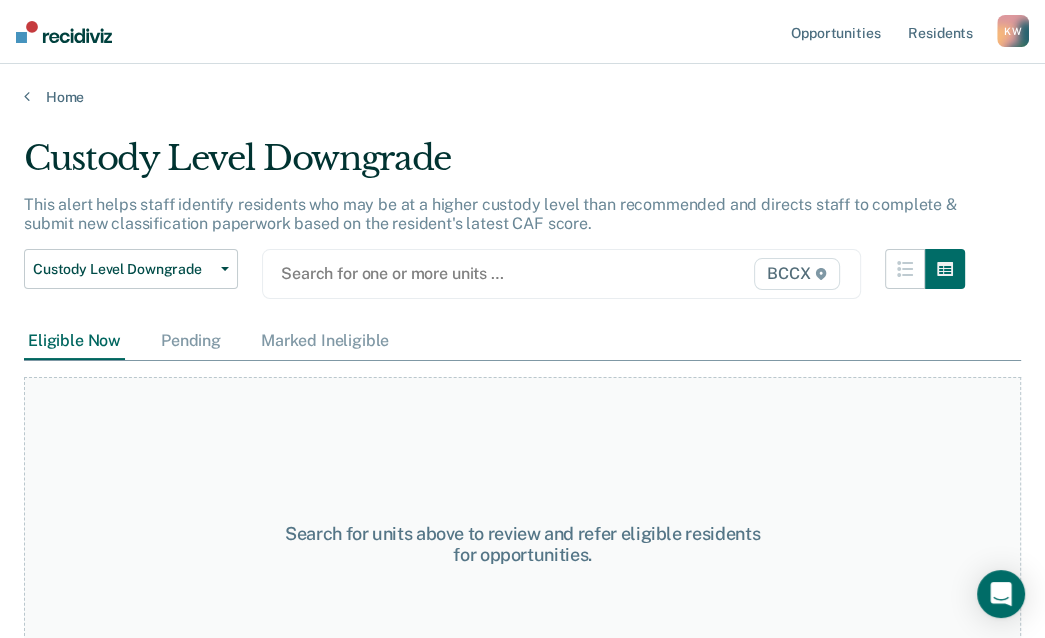 click at bounding box center (476, 273) 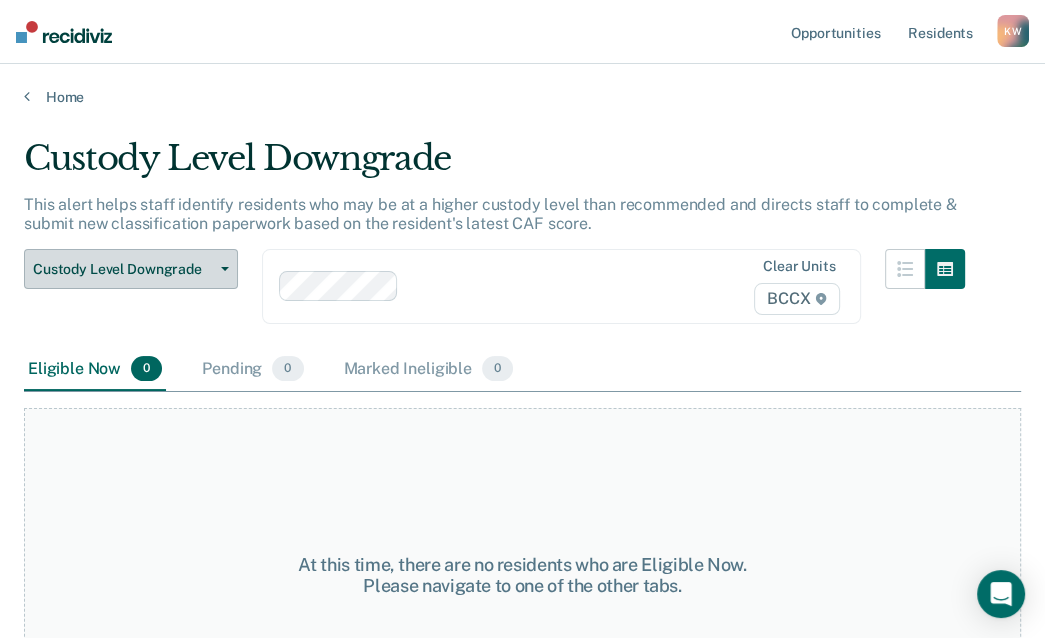 click at bounding box center (225, 269) 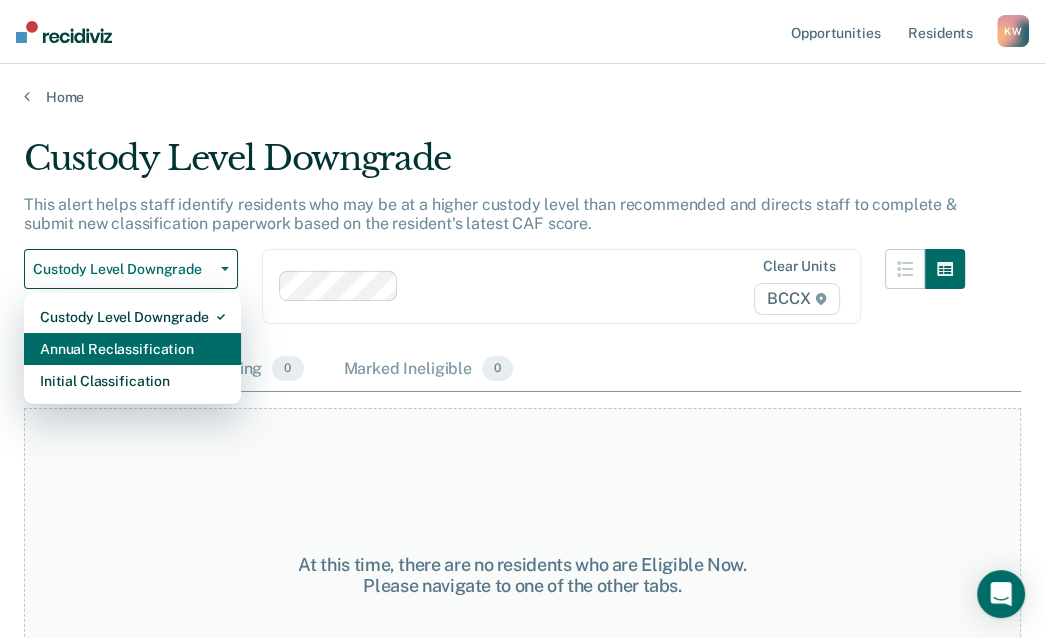 click on "Annual Reclassification" at bounding box center [132, 317] 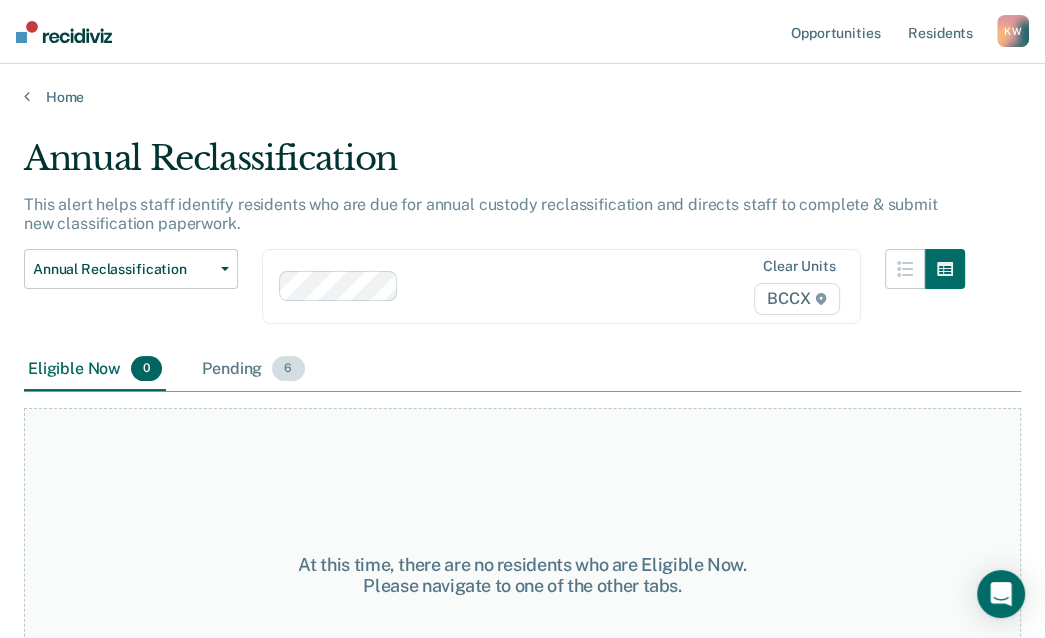 click on "Pending 6" at bounding box center [253, 370] 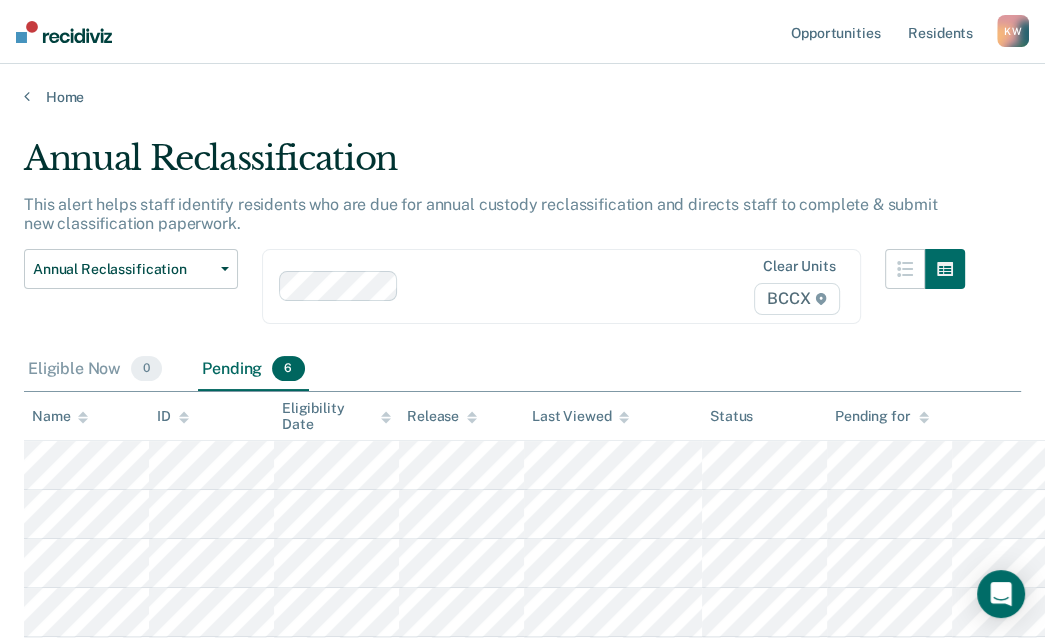 scroll, scrollTop: 95, scrollLeft: 0, axis: vertical 